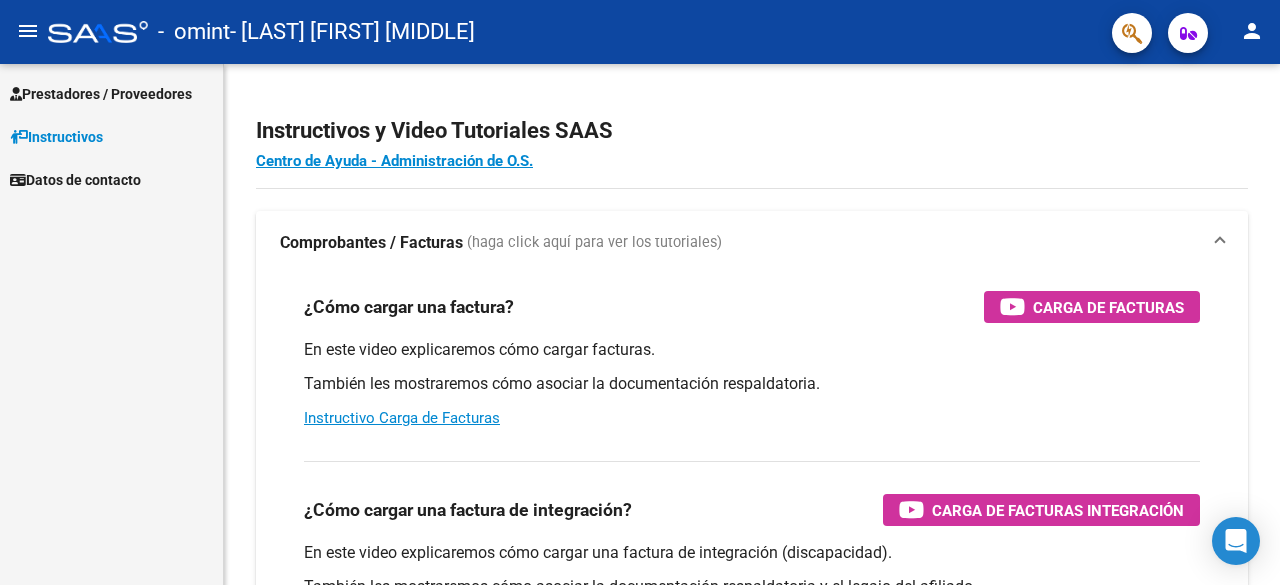 scroll, scrollTop: 0, scrollLeft: 0, axis: both 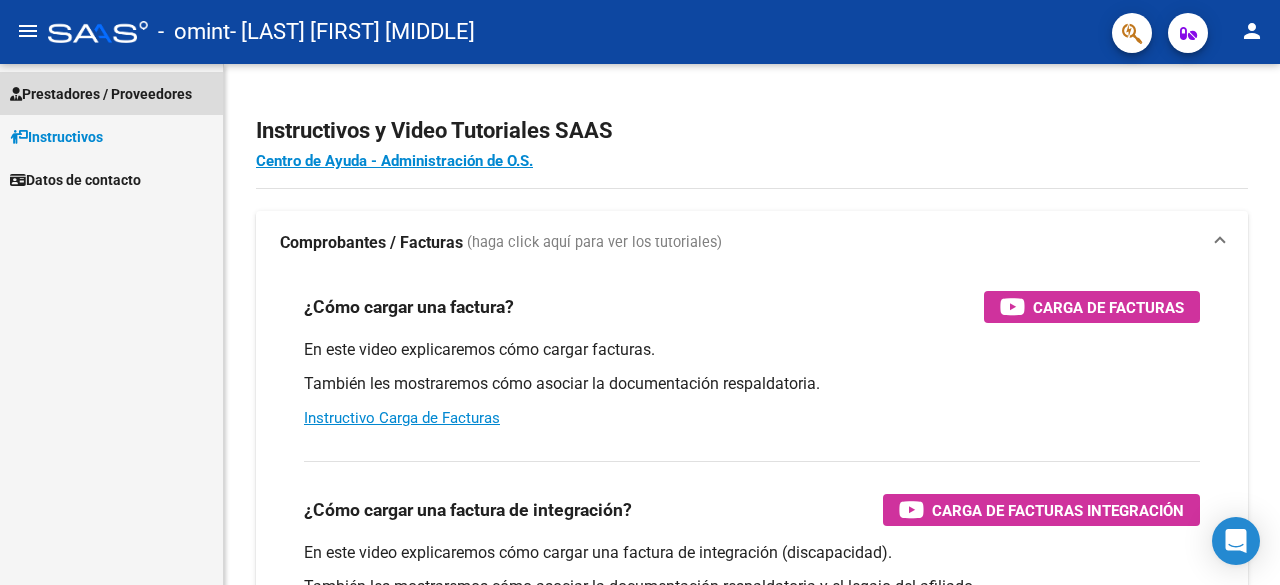 click on "Prestadores / Proveedores" at bounding box center (101, 94) 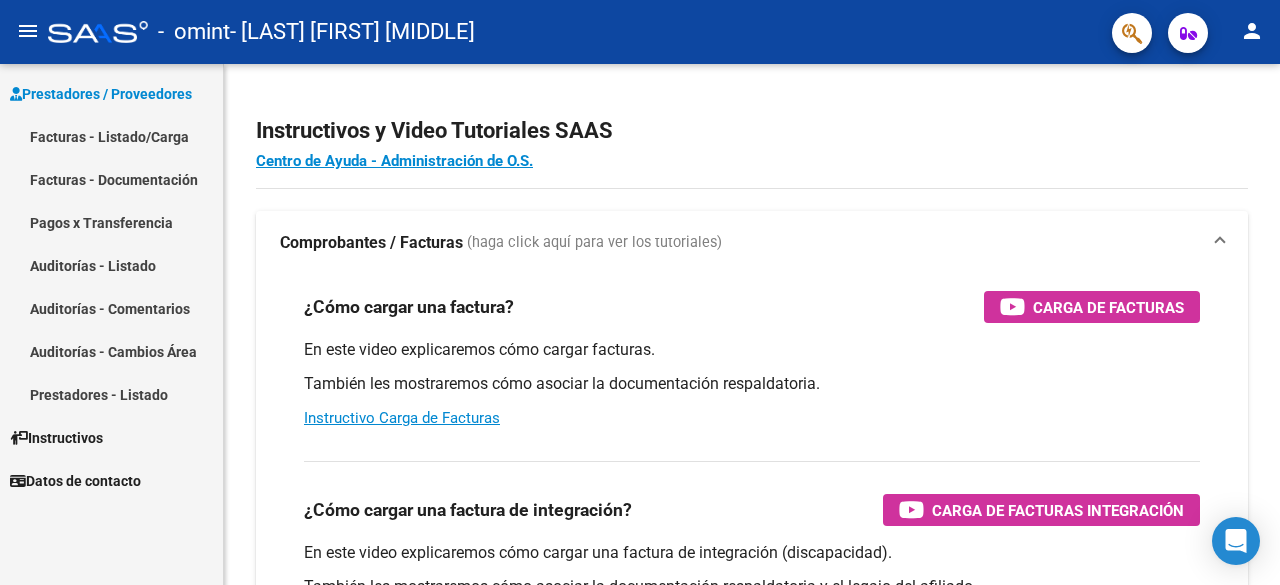 click on "Facturas - Listado/Carga" at bounding box center (111, 136) 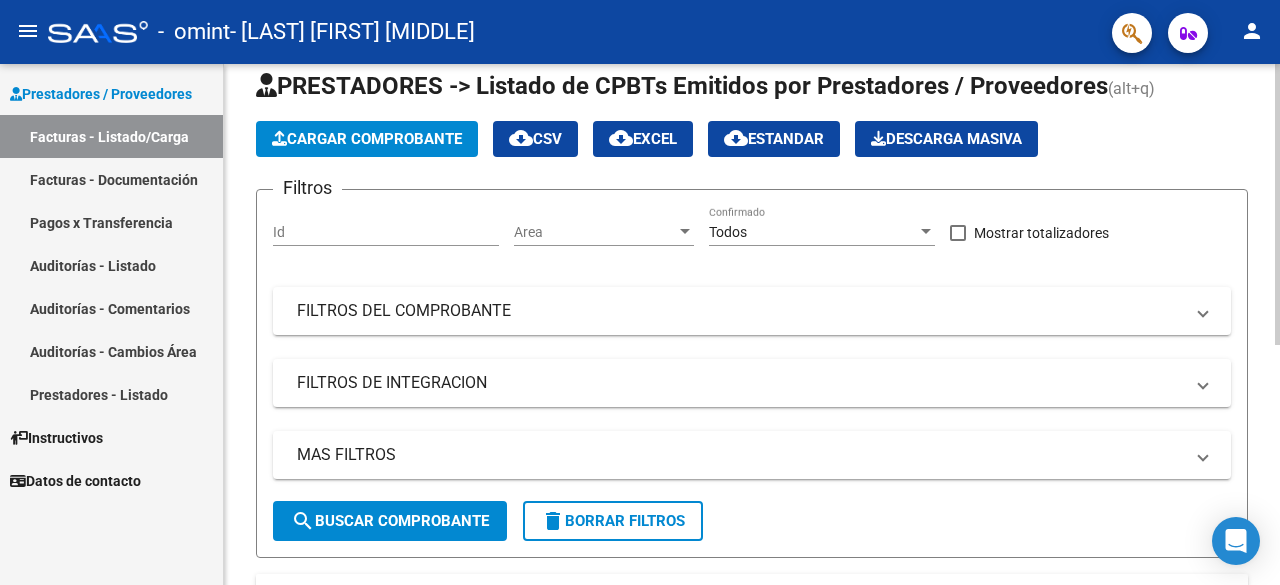 scroll, scrollTop: 0, scrollLeft: 0, axis: both 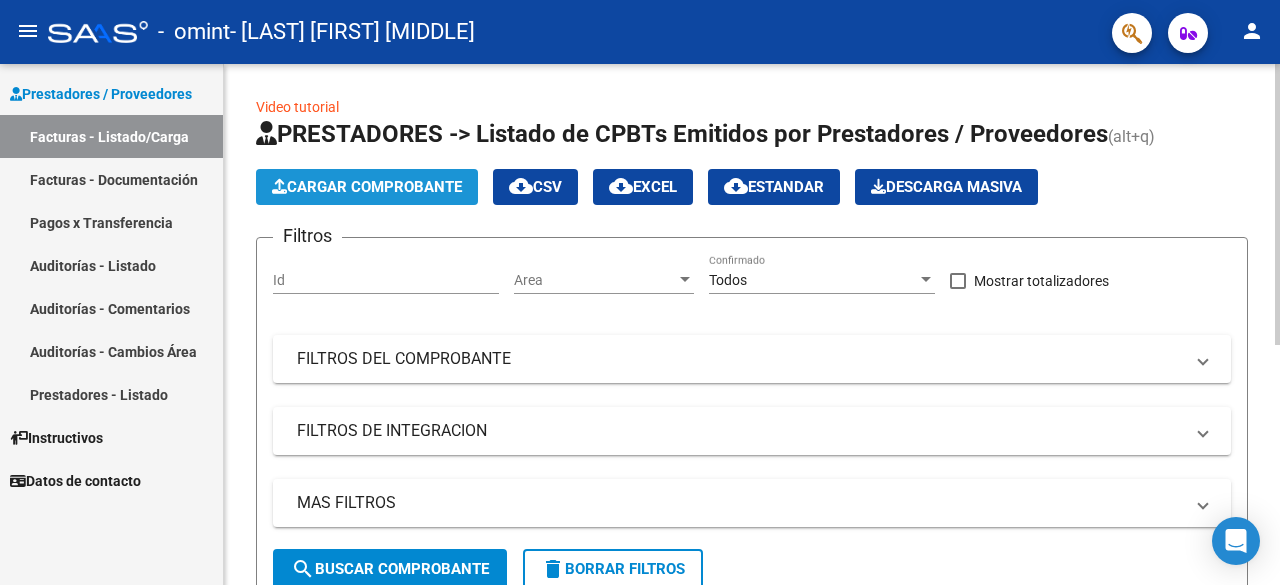 click on "Cargar Comprobante" 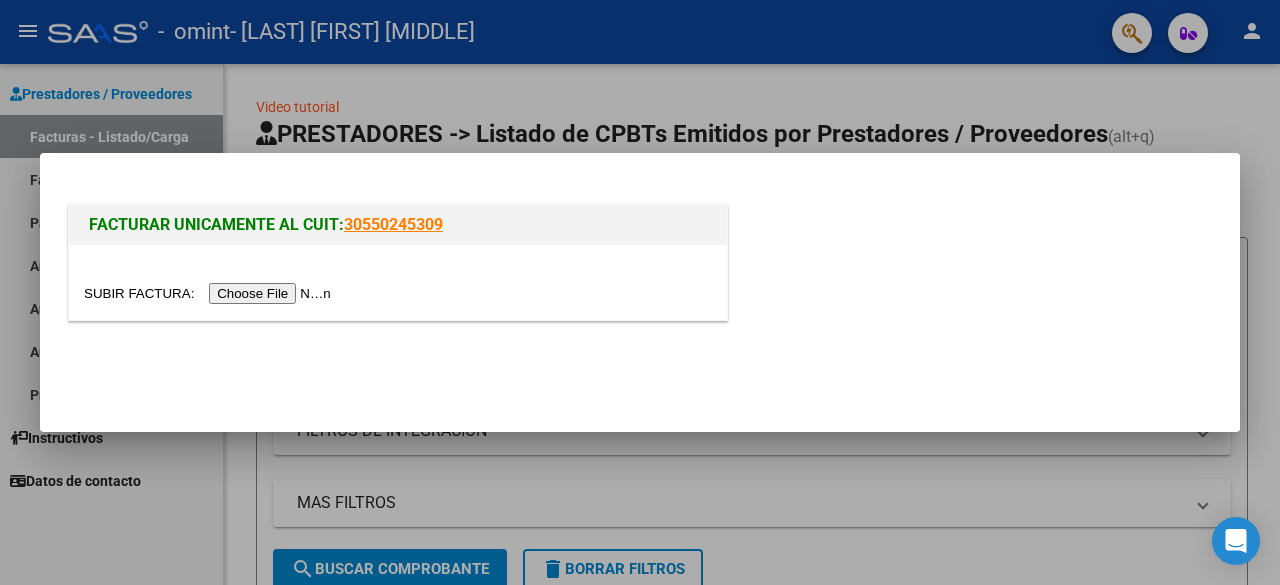 click at bounding box center (640, 292) 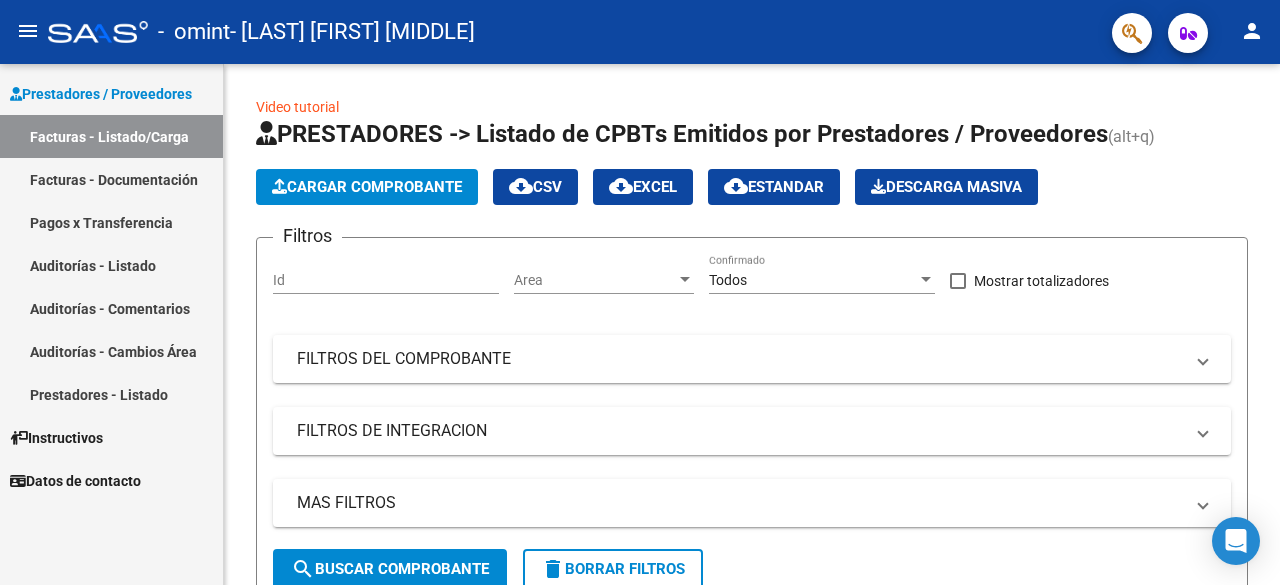 click on "Instructivos" at bounding box center [111, 437] 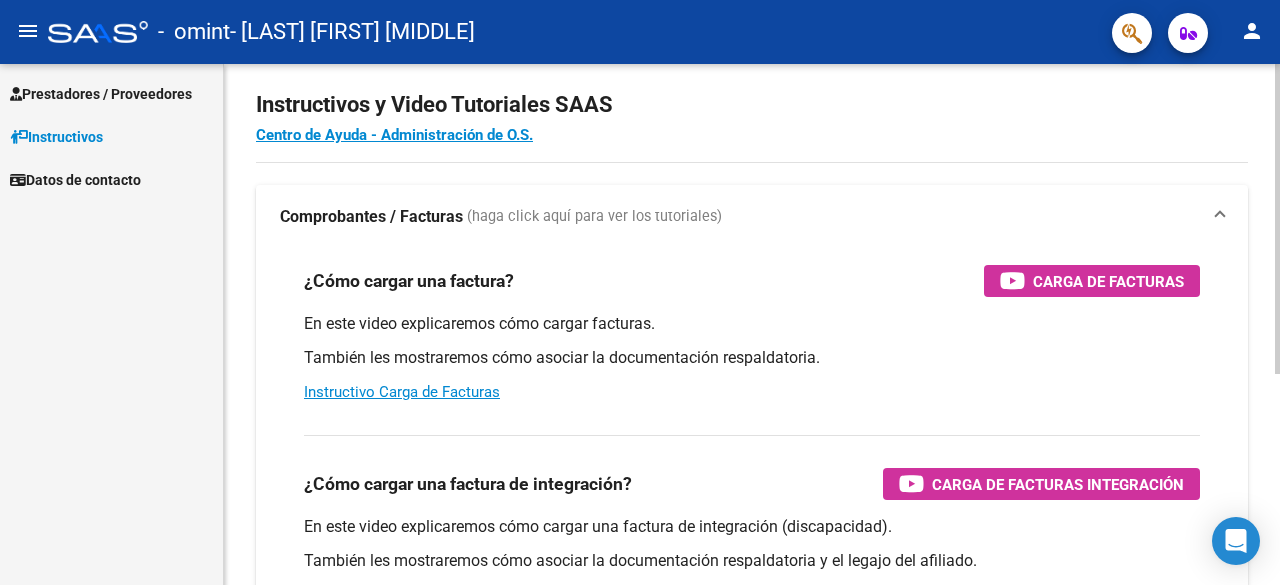scroll, scrollTop: 100, scrollLeft: 0, axis: vertical 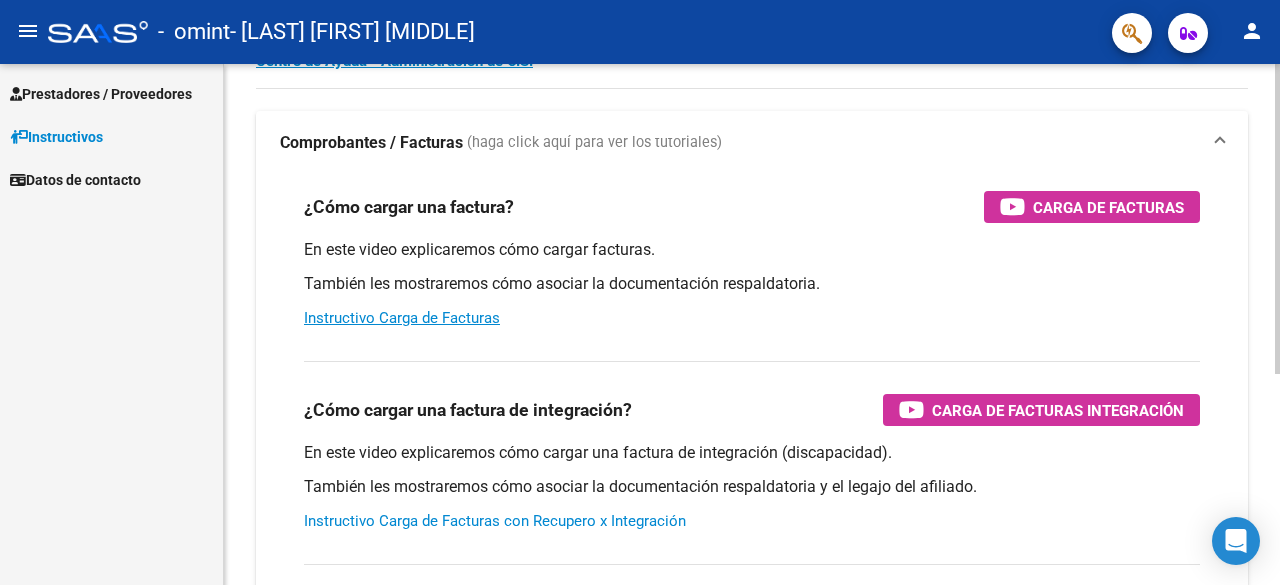 click on "Instructivo Carga de Facturas con Recupero x Integración" at bounding box center (495, 521) 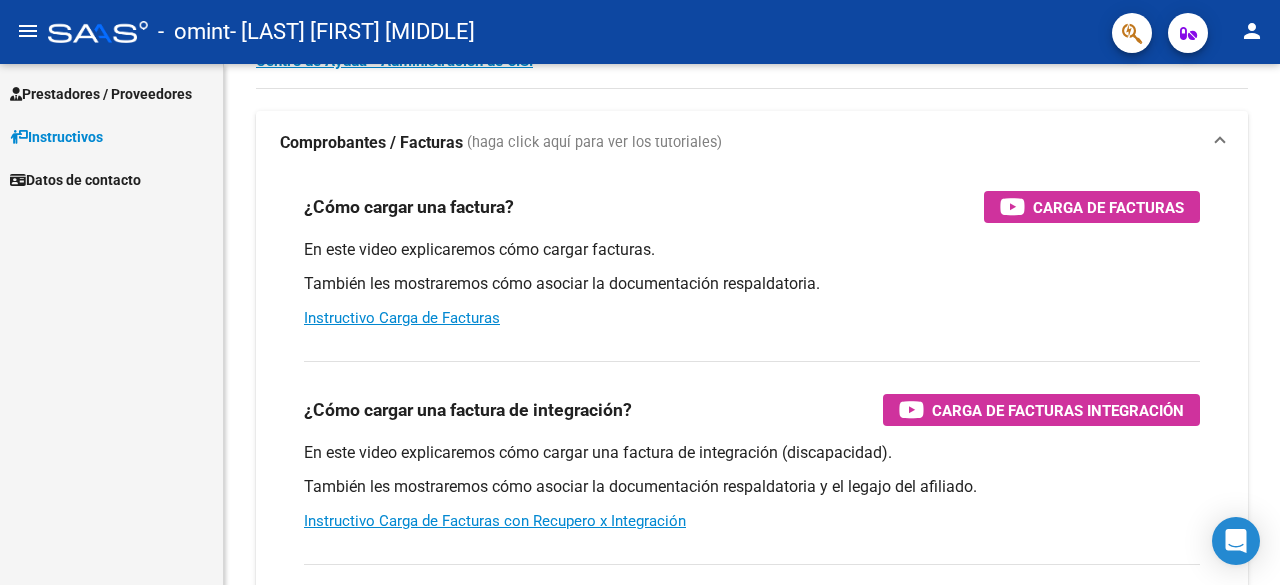 click on "Prestadores / Proveedores" at bounding box center [101, 94] 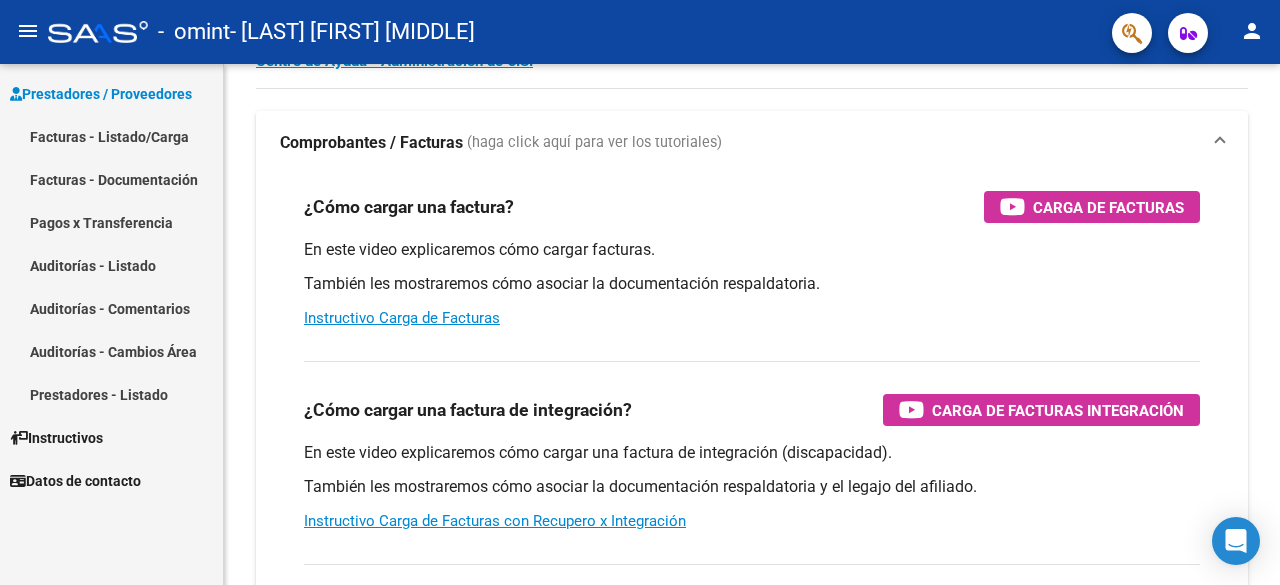 click on "Facturas - Listado/Carga" at bounding box center (111, 136) 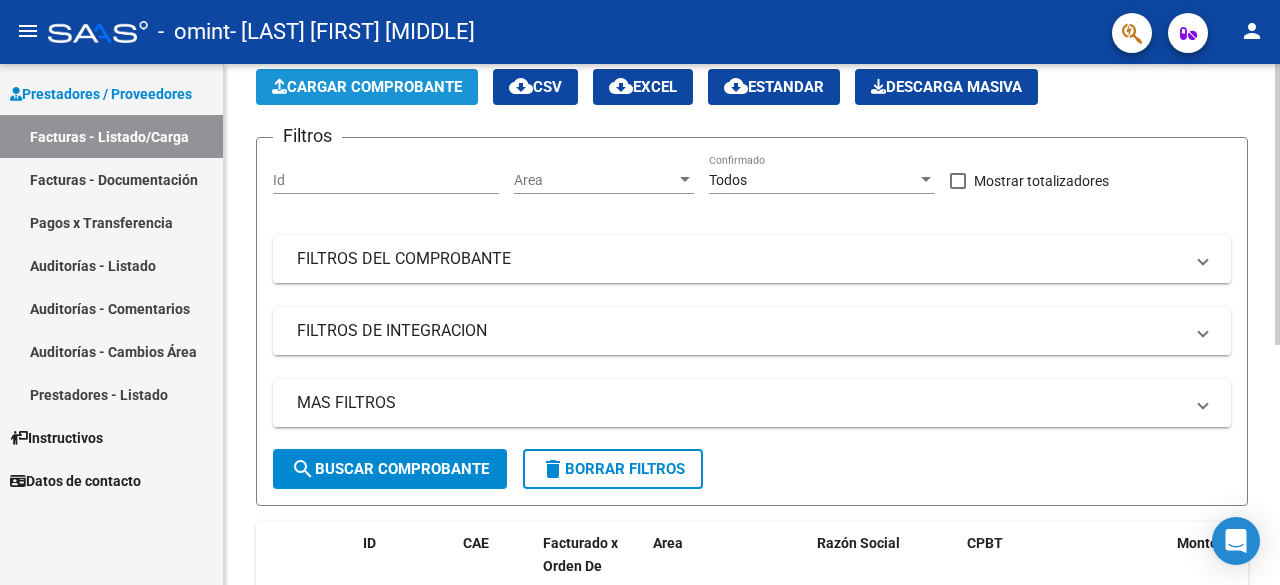 click on "Cargar Comprobante" 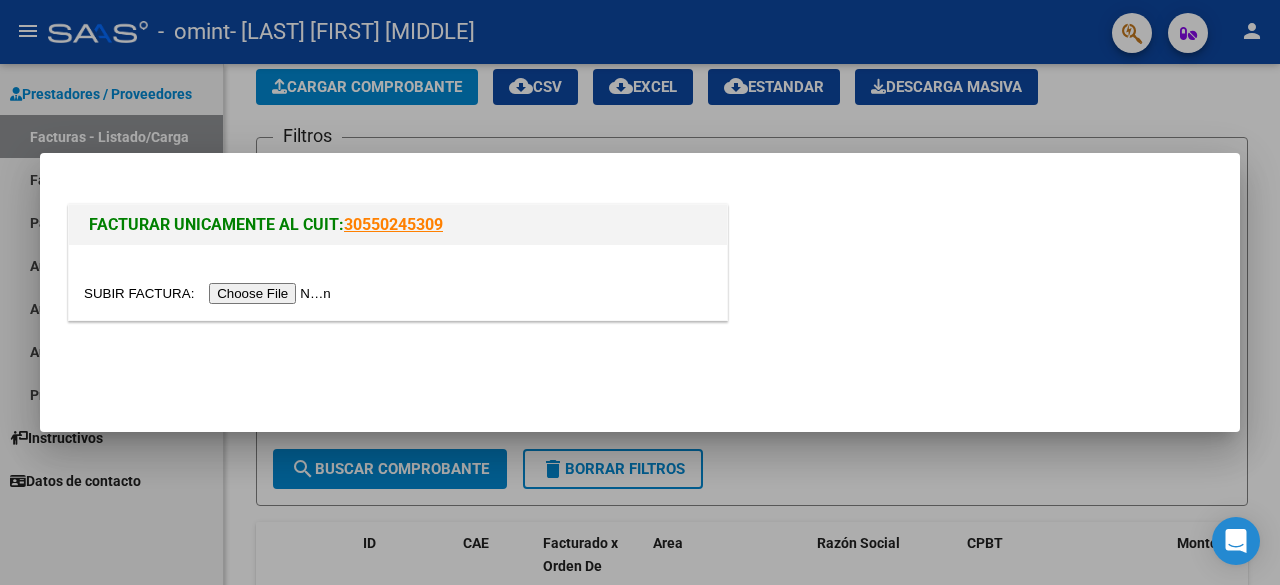 click at bounding box center (210, 293) 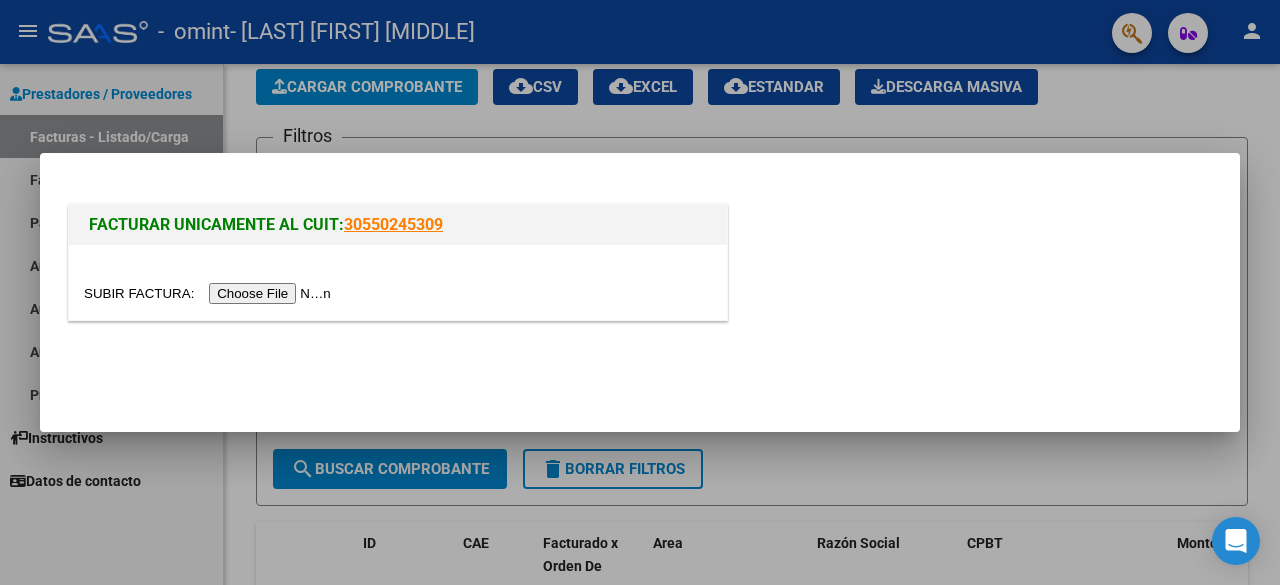 click at bounding box center (210, 293) 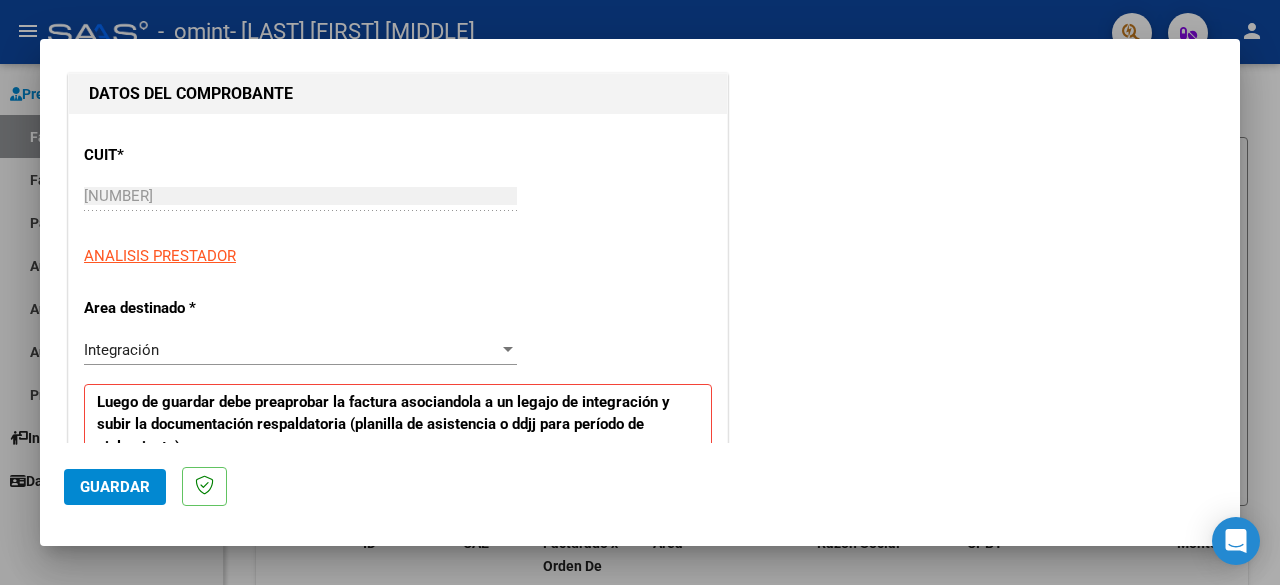 scroll, scrollTop: 300, scrollLeft: 0, axis: vertical 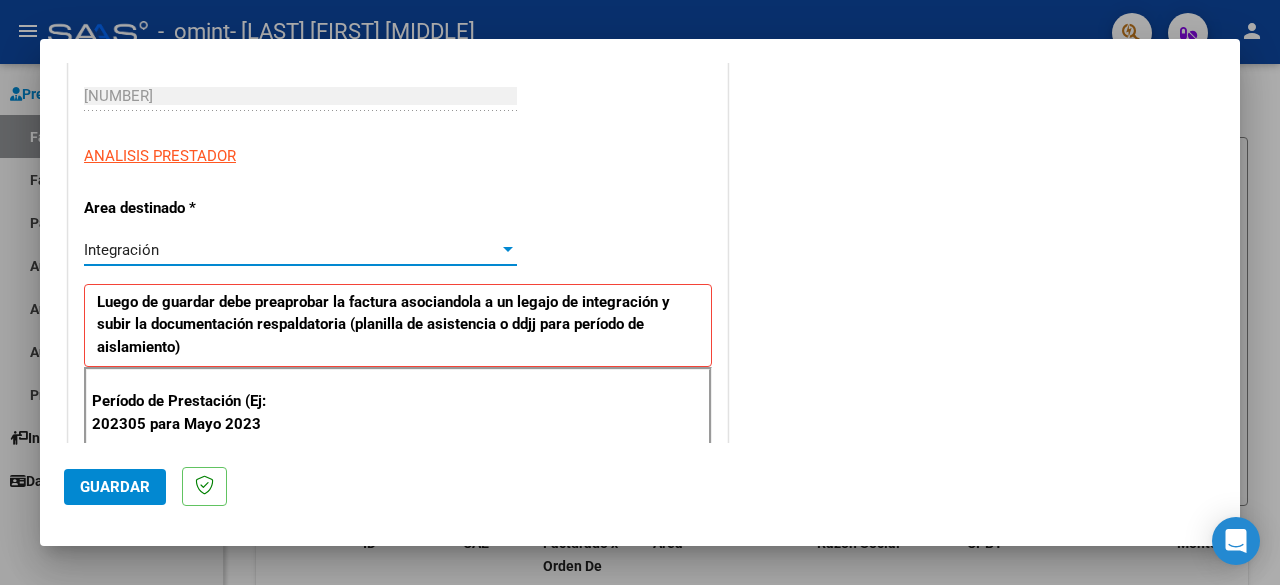 click at bounding box center [508, 250] 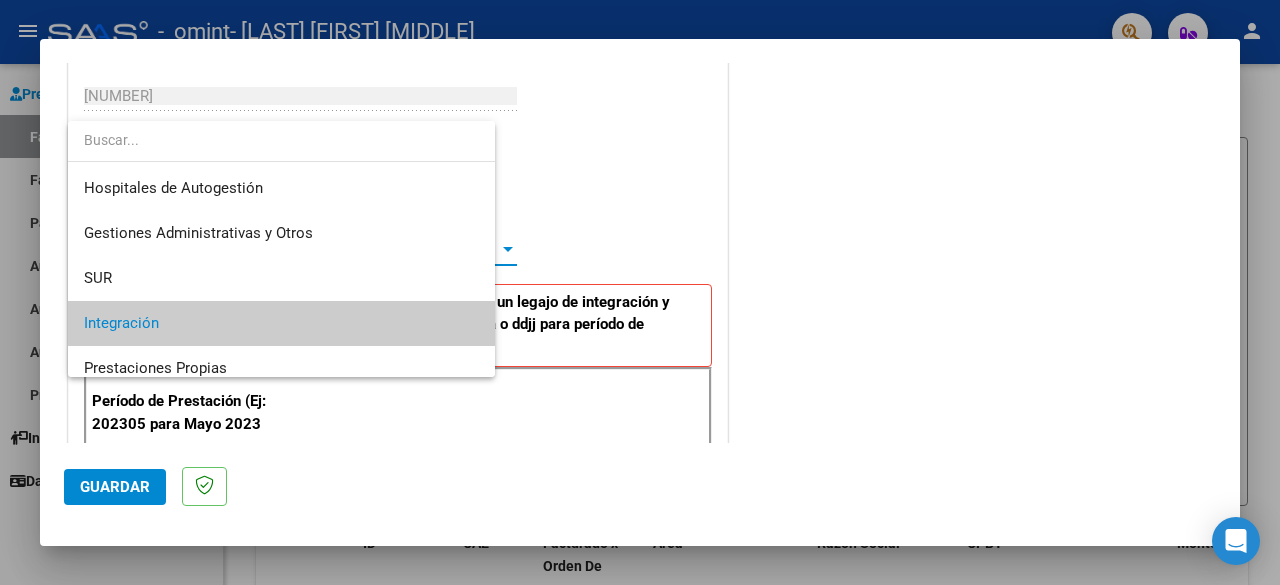 scroll, scrollTop: 74, scrollLeft: 0, axis: vertical 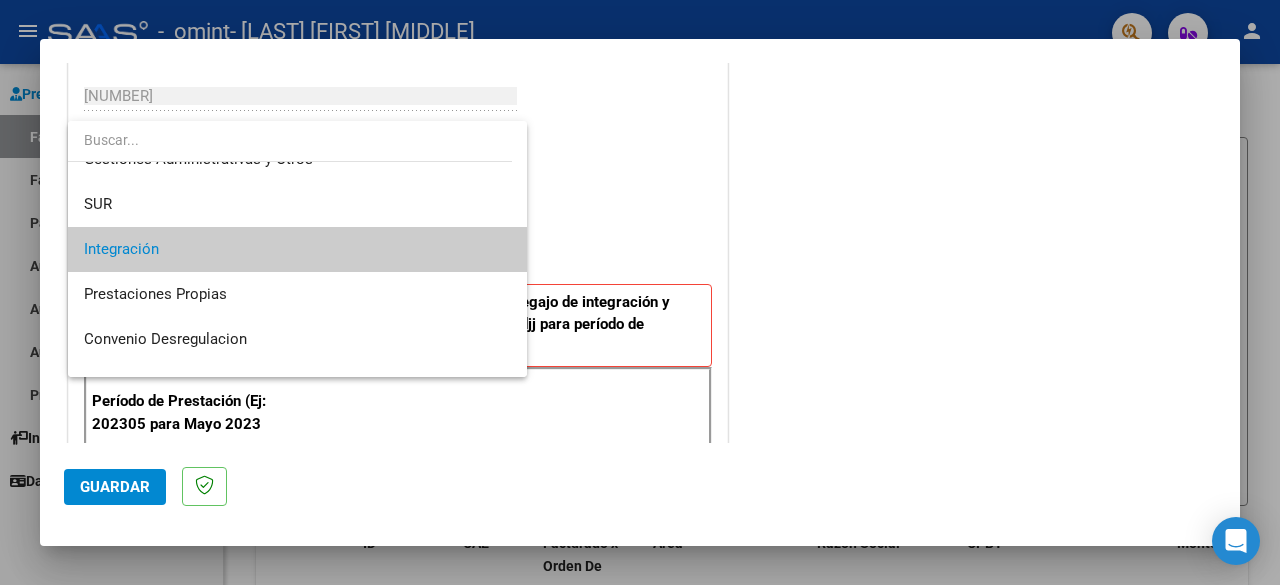 click at bounding box center [640, 292] 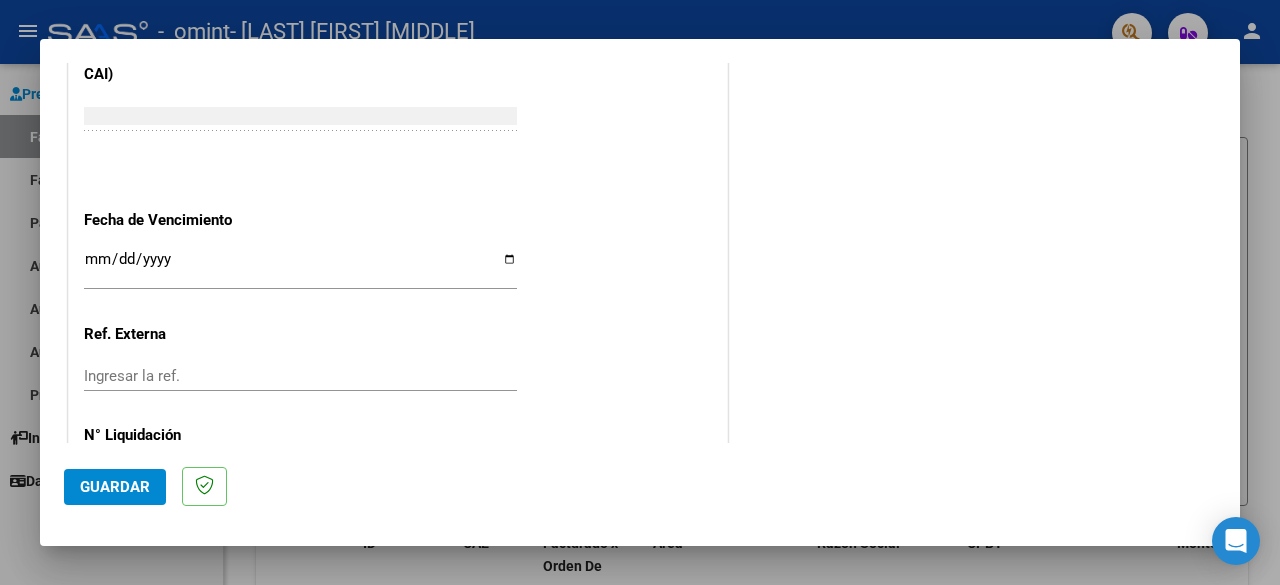 scroll, scrollTop: 1382, scrollLeft: 0, axis: vertical 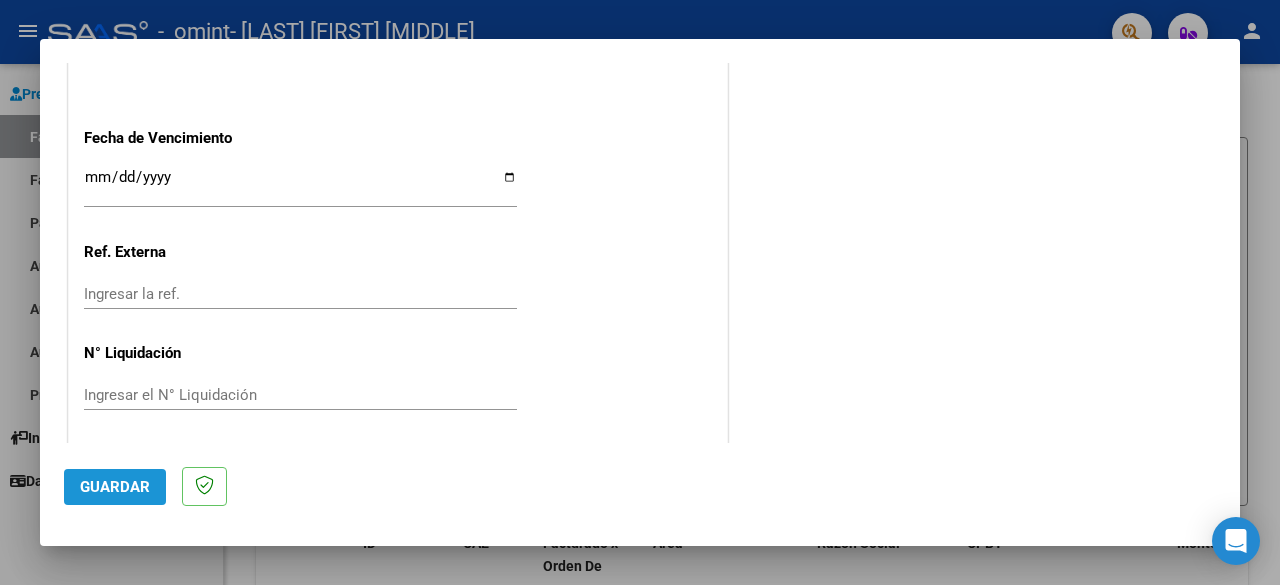click on "Guardar" 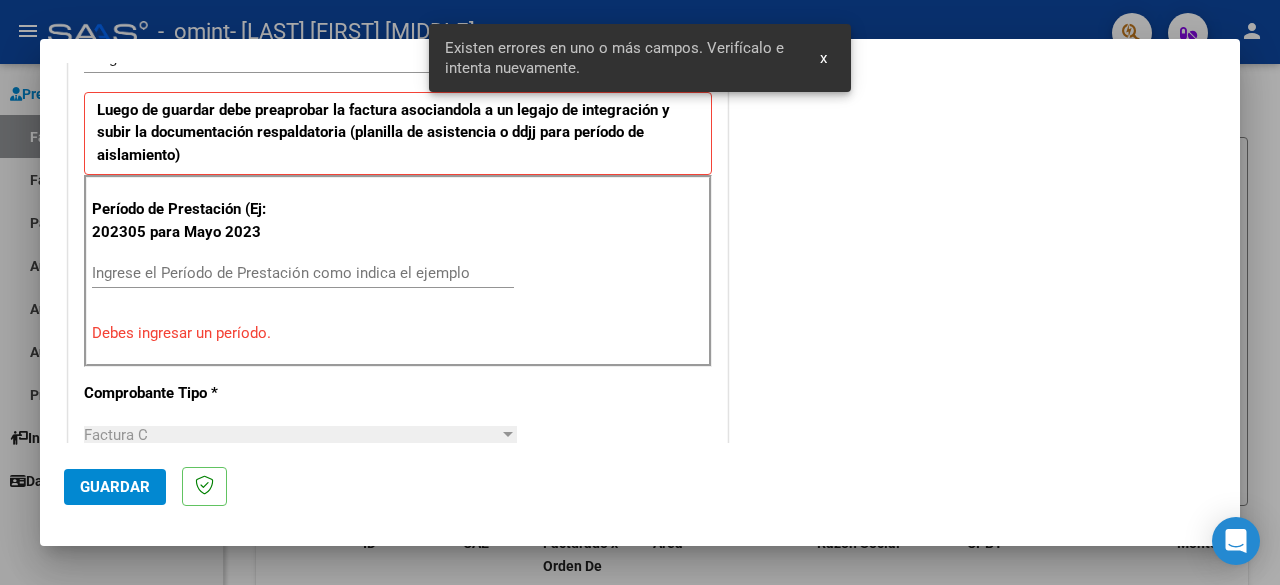 scroll, scrollTop: 488, scrollLeft: 0, axis: vertical 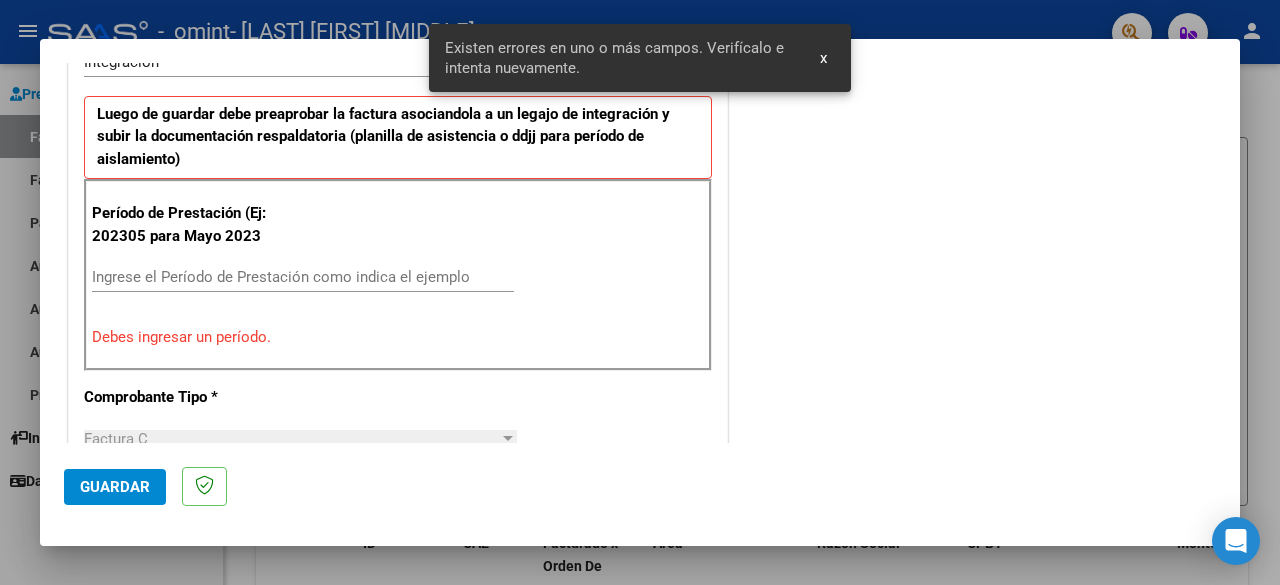 click on "Ingrese el Período de Prestación como indica el ejemplo" at bounding box center [303, 277] 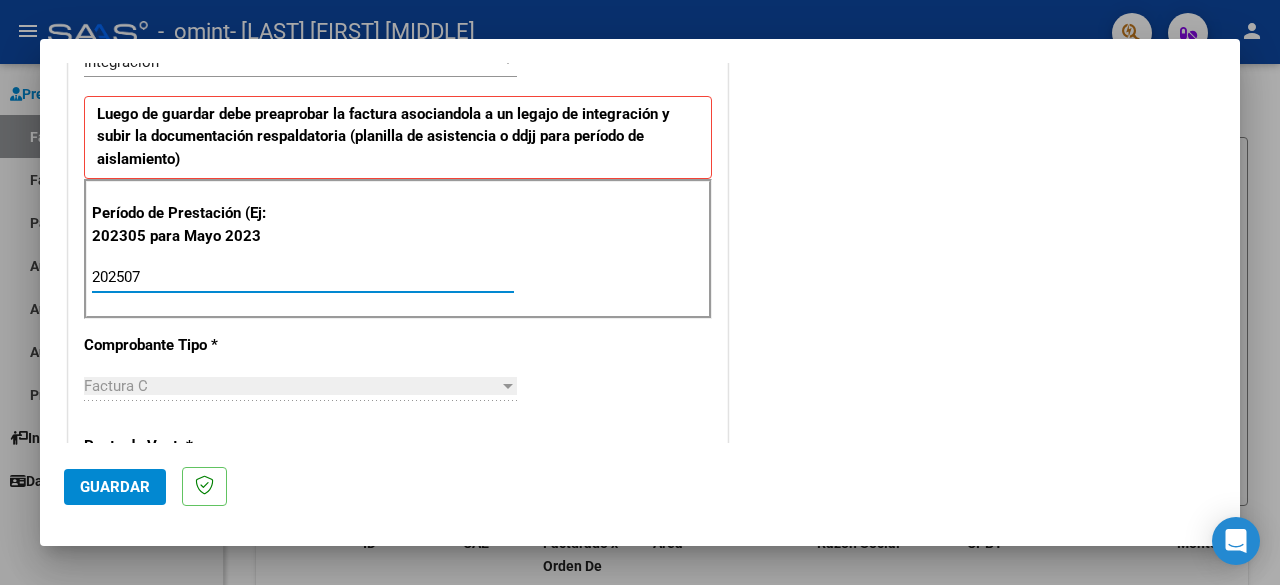 type on "202507" 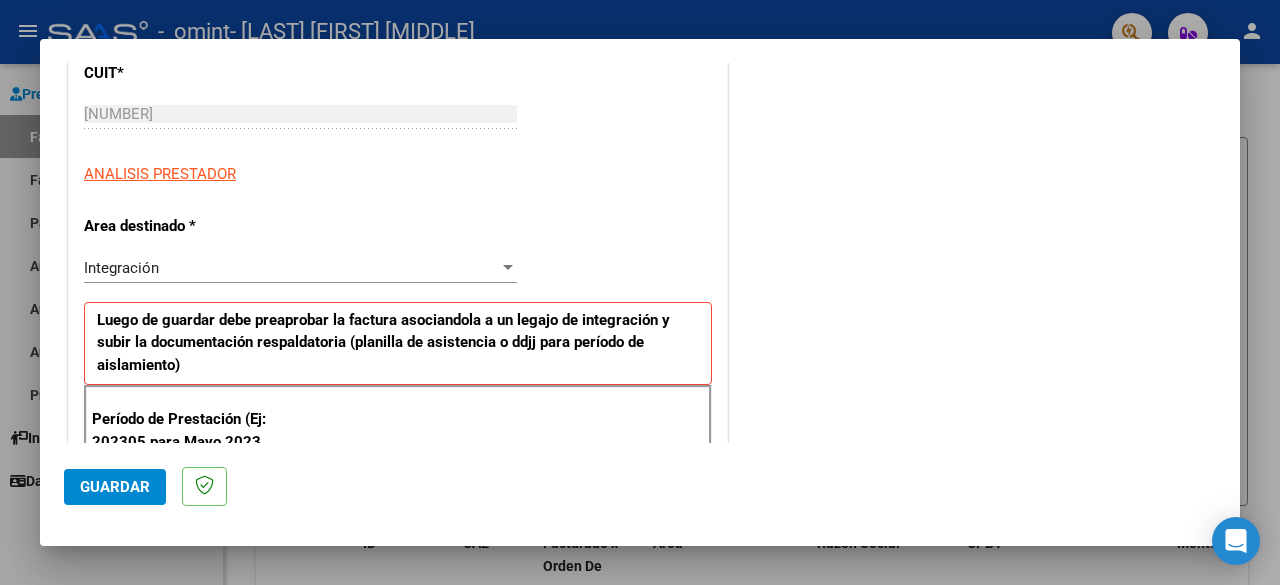 scroll, scrollTop: 300, scrollLeft: 0, axis: vertical 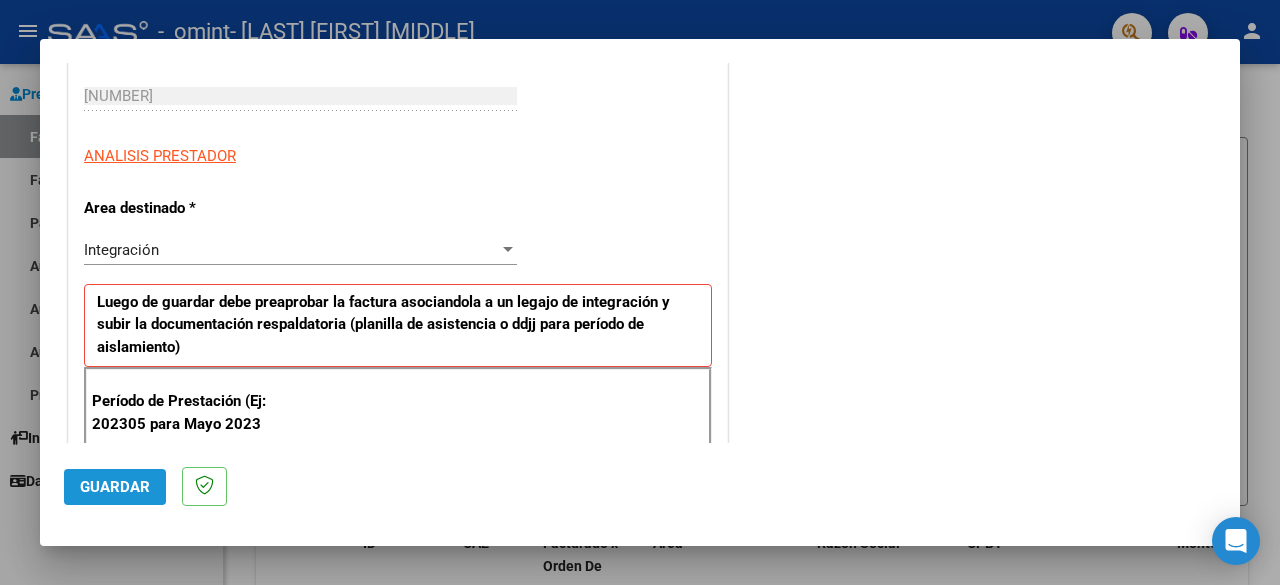 click on "Guardar" 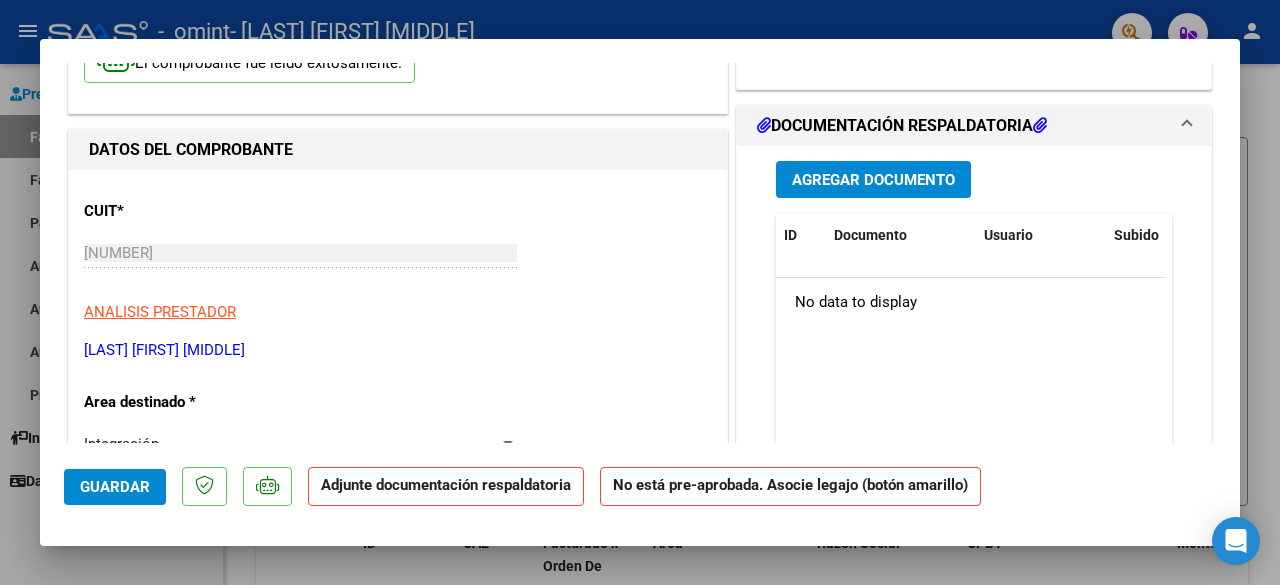 scroll, scrollTop: 200, scrollLeft: 0, axis: vertical 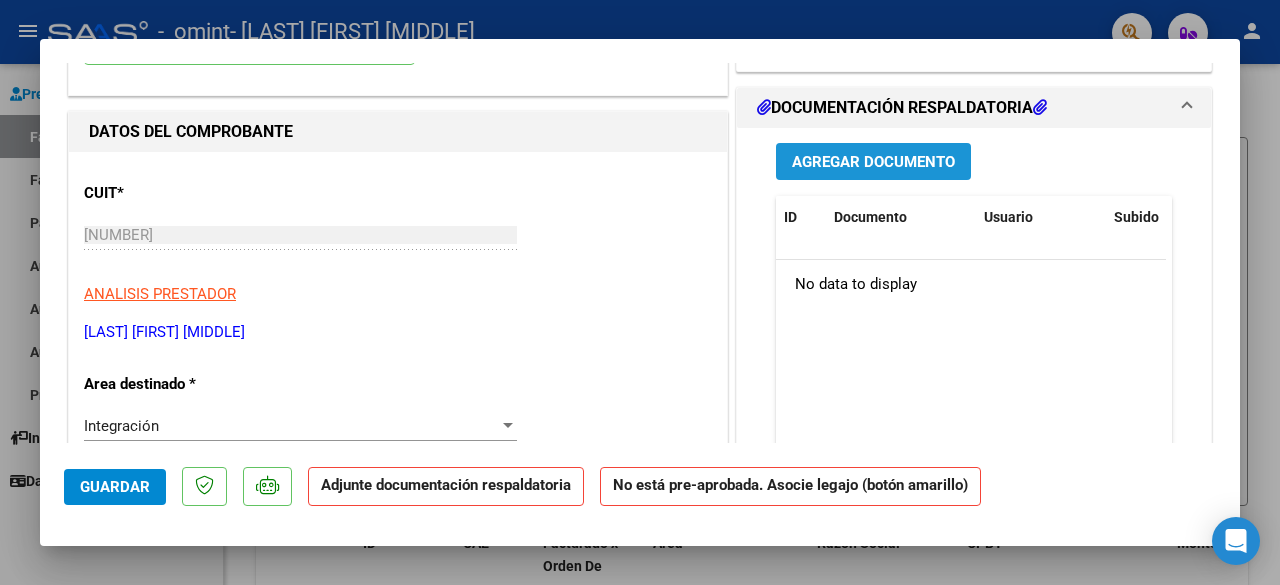 click on "Agregar Documento" at bounding box center (873, 162) 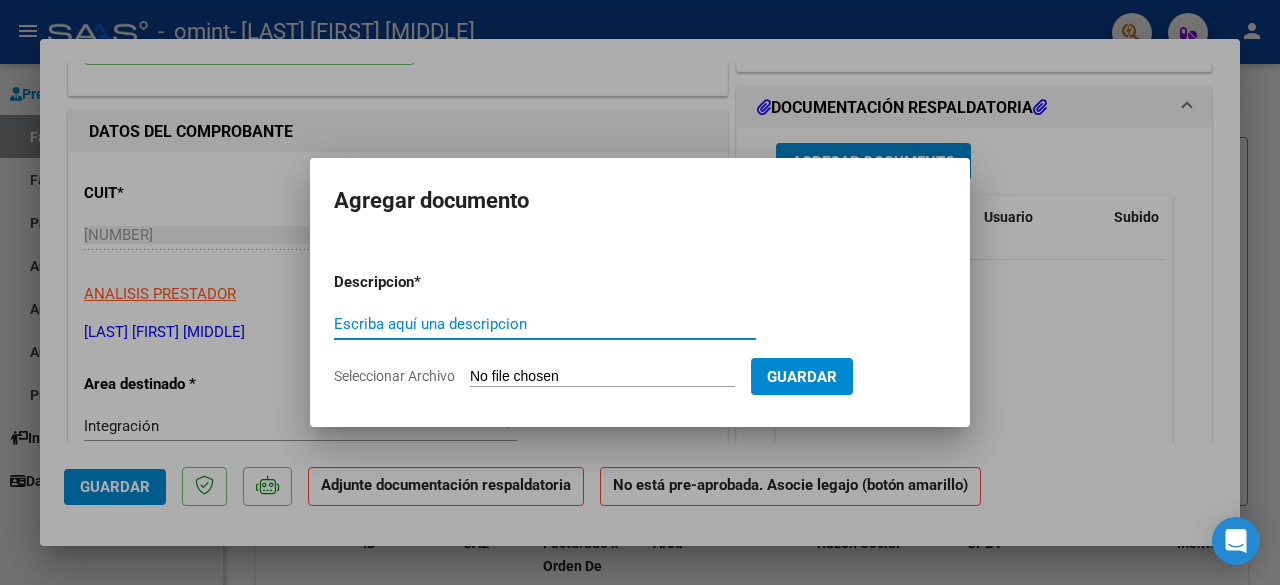 click on "Escriba aquí una descripcion" at bounding box center (545, 324) 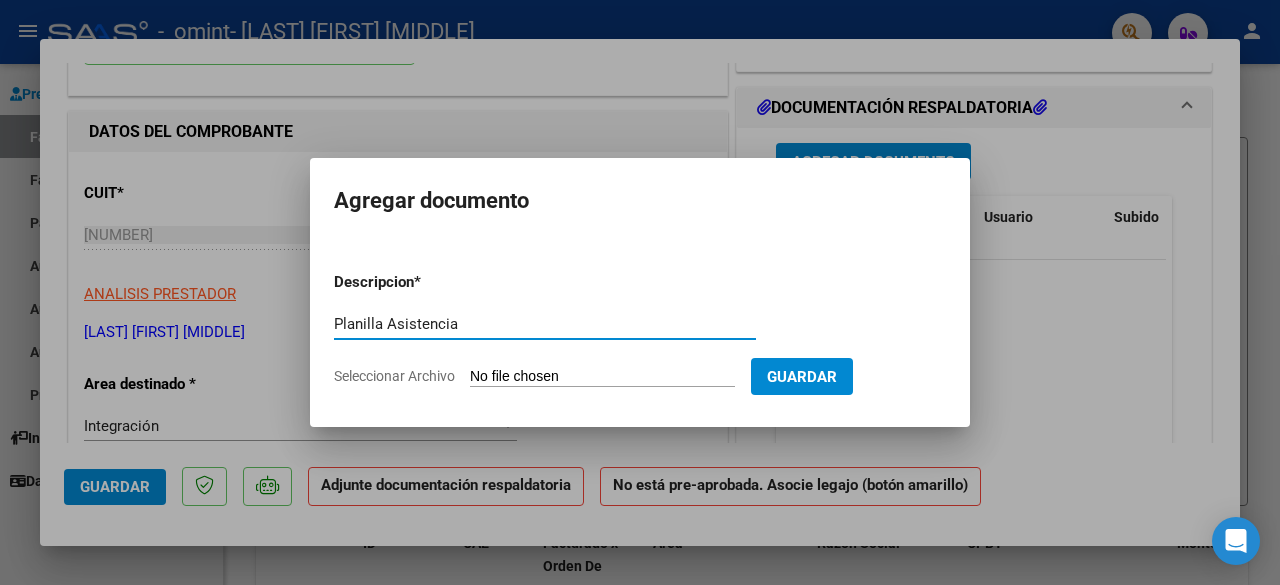 type on "Planilla Asistencia" 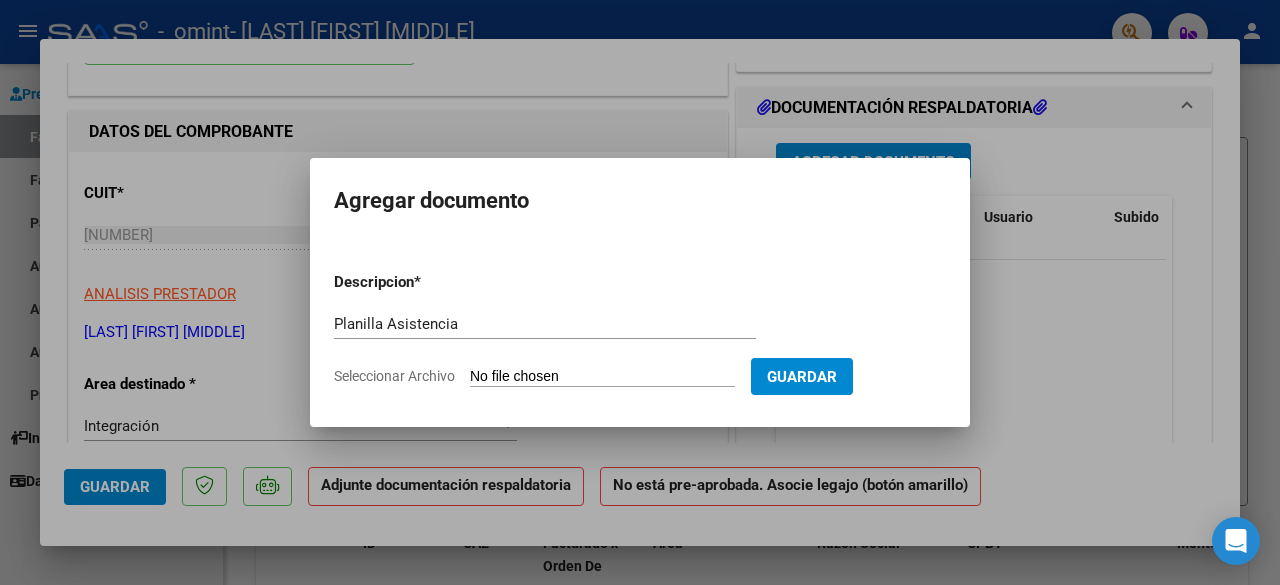 click on "Planilla Asistencia Escriba aquí una descripcion" at bounding box center (545, 333) 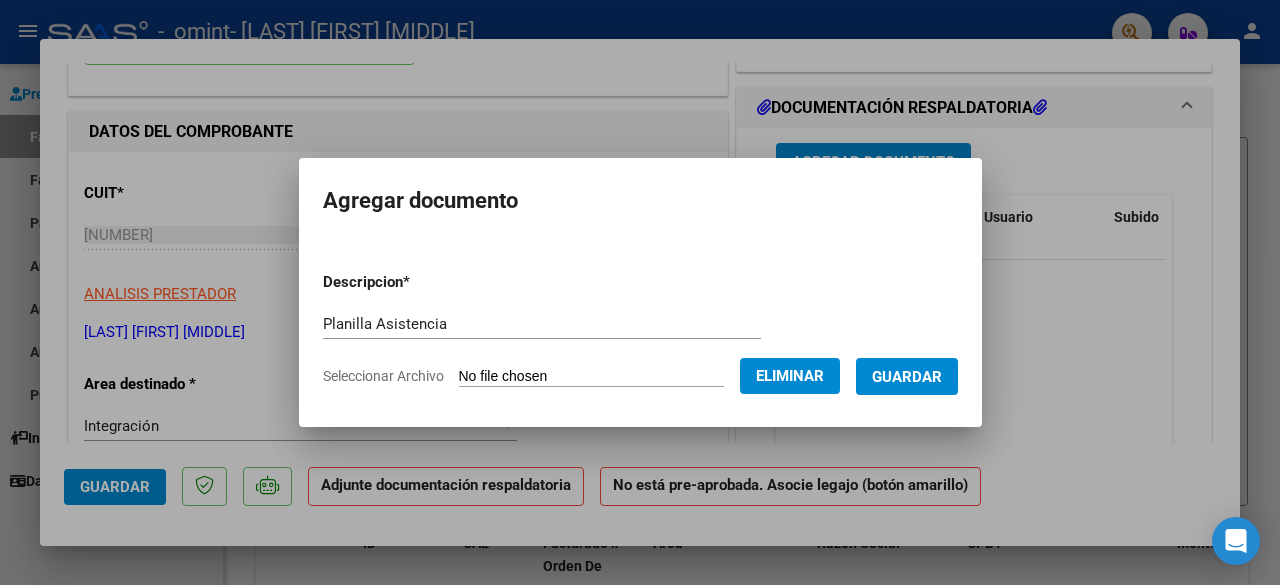 click on "Guardar" at bounding box center (907, 377) 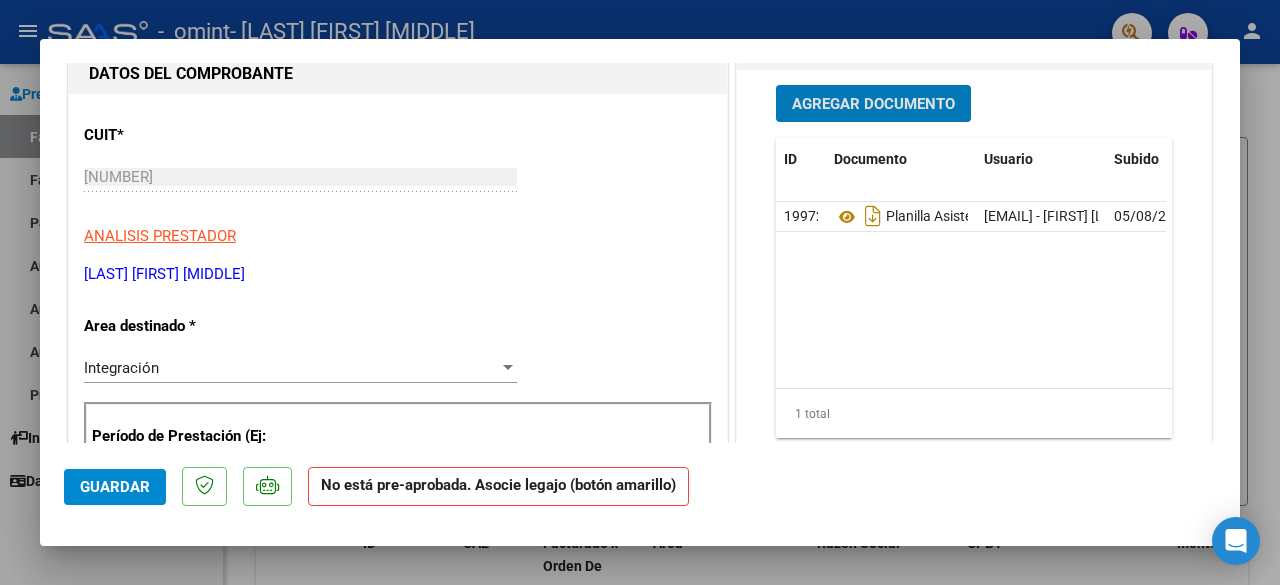 scroll, scrollTop: 100, scrollLeft: 0, axis: vertical 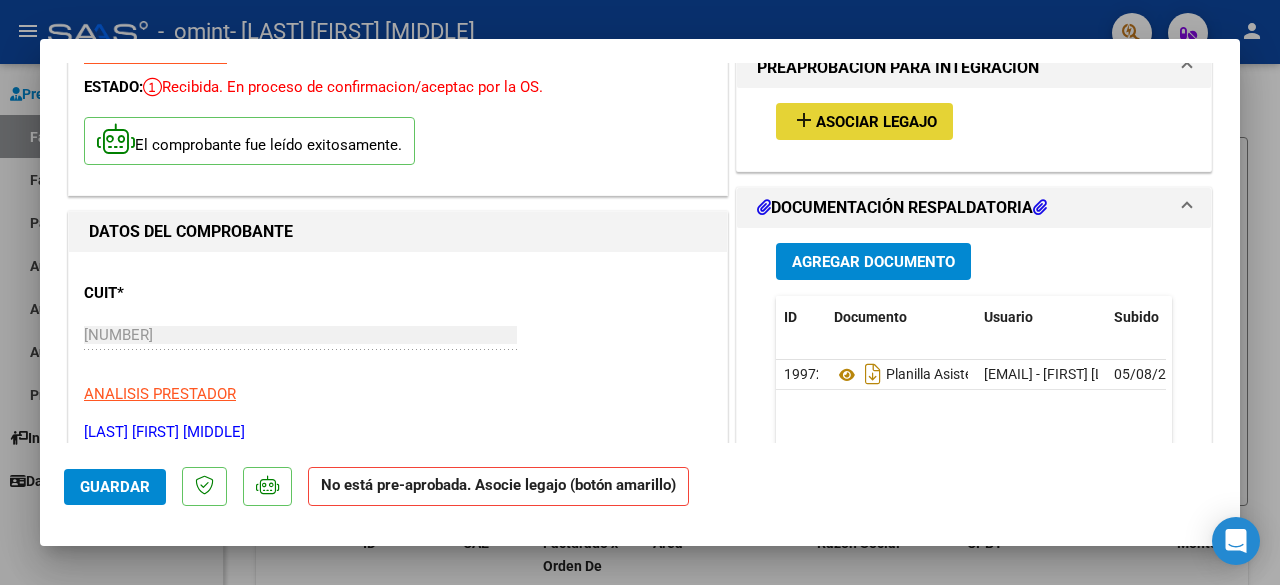 click on "Asociar Legajo" at bounding box center (876, 122) 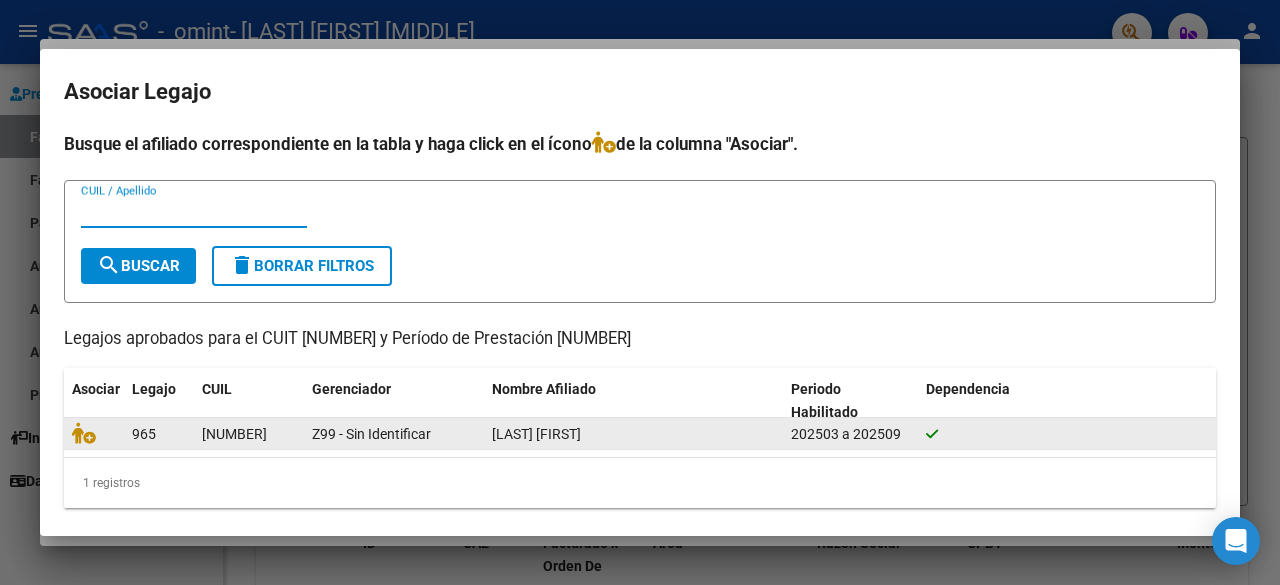 click on "[LAST] [FIRST]" 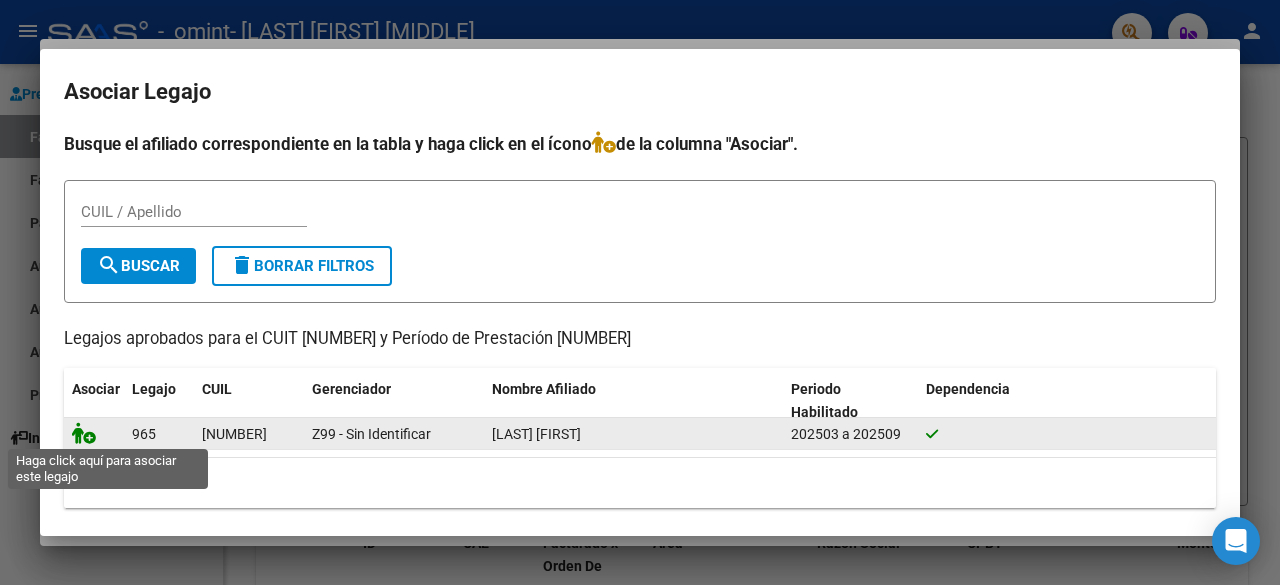 click 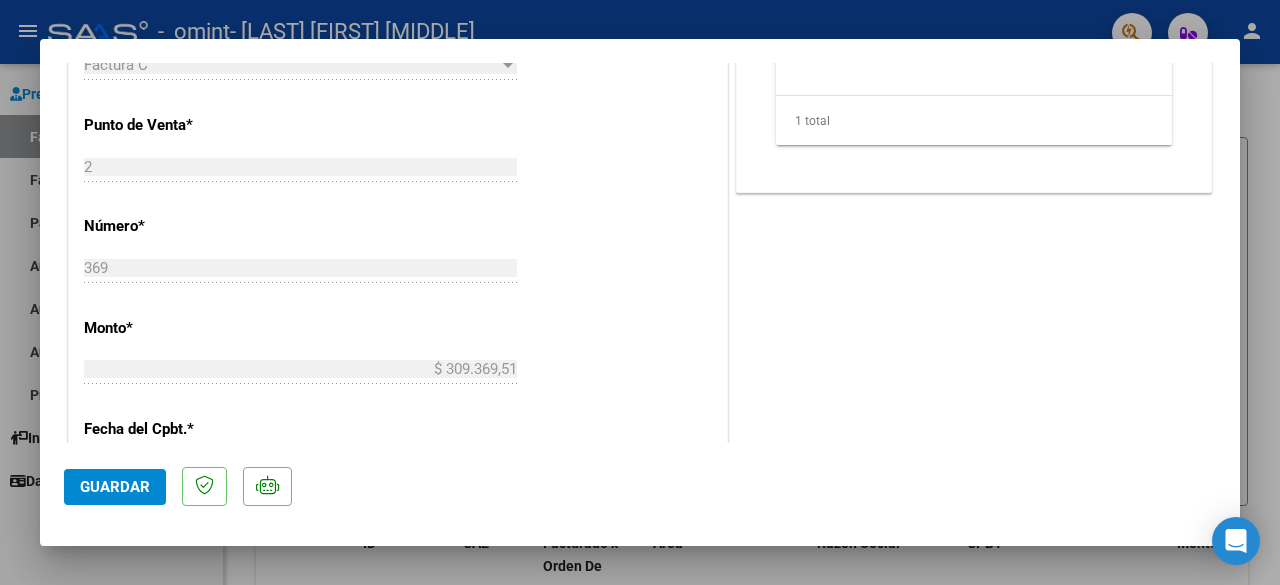 scroll, scrollTop: 900, scrollLeft: 0, axis: vertical 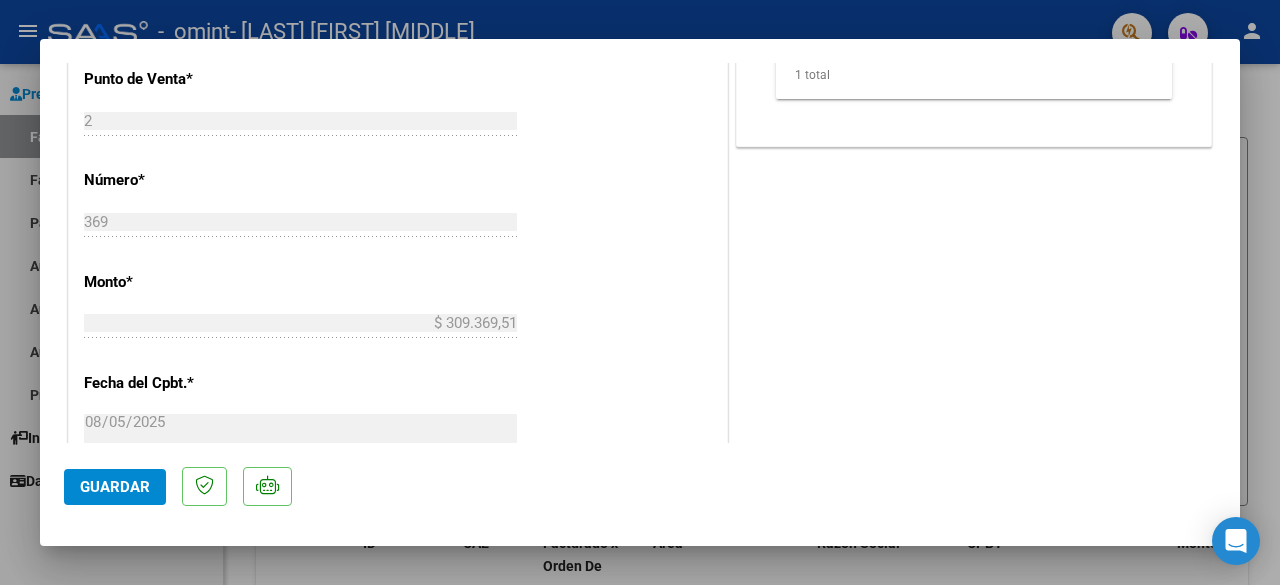 click on "Guardar" 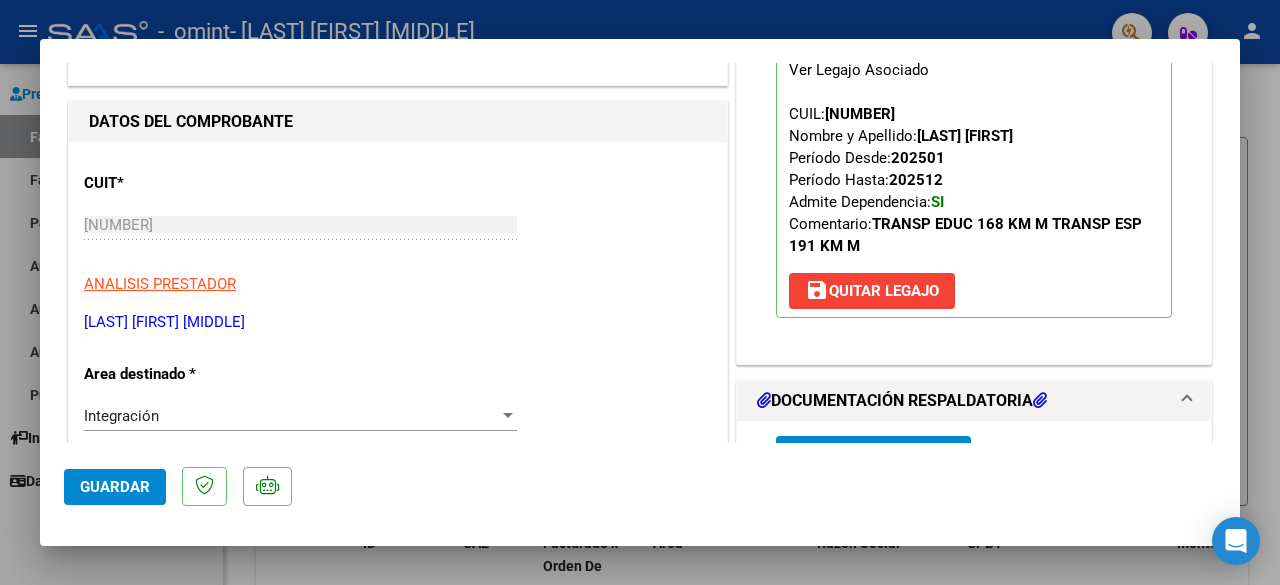 scroll, scrollTop: 0, scrollLeft: 0, axis: both 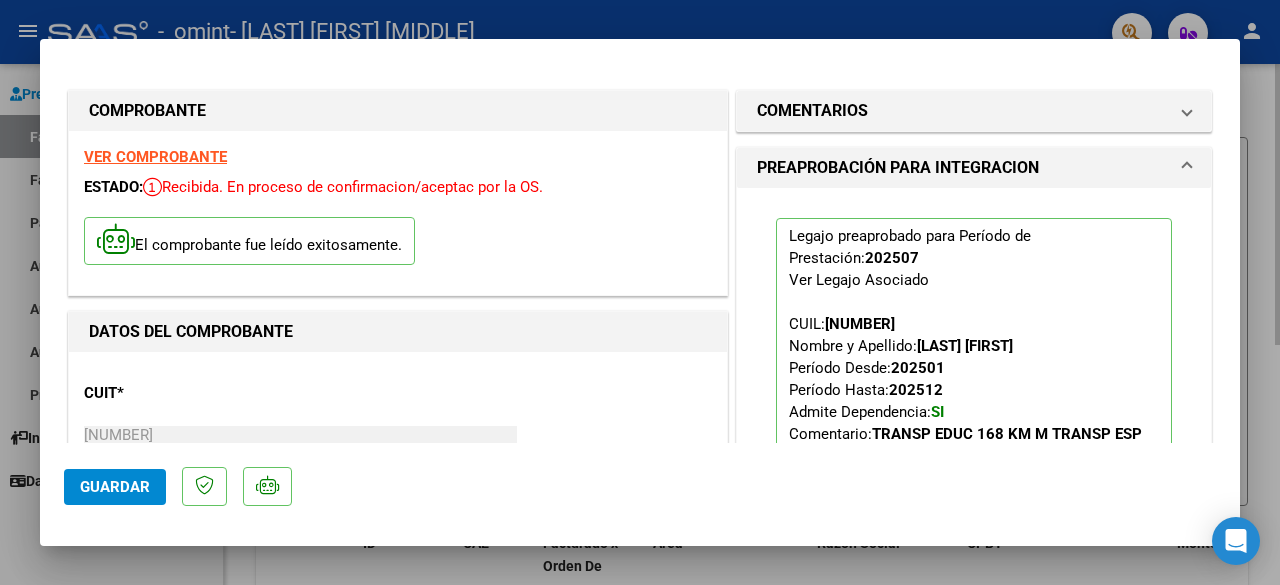 type 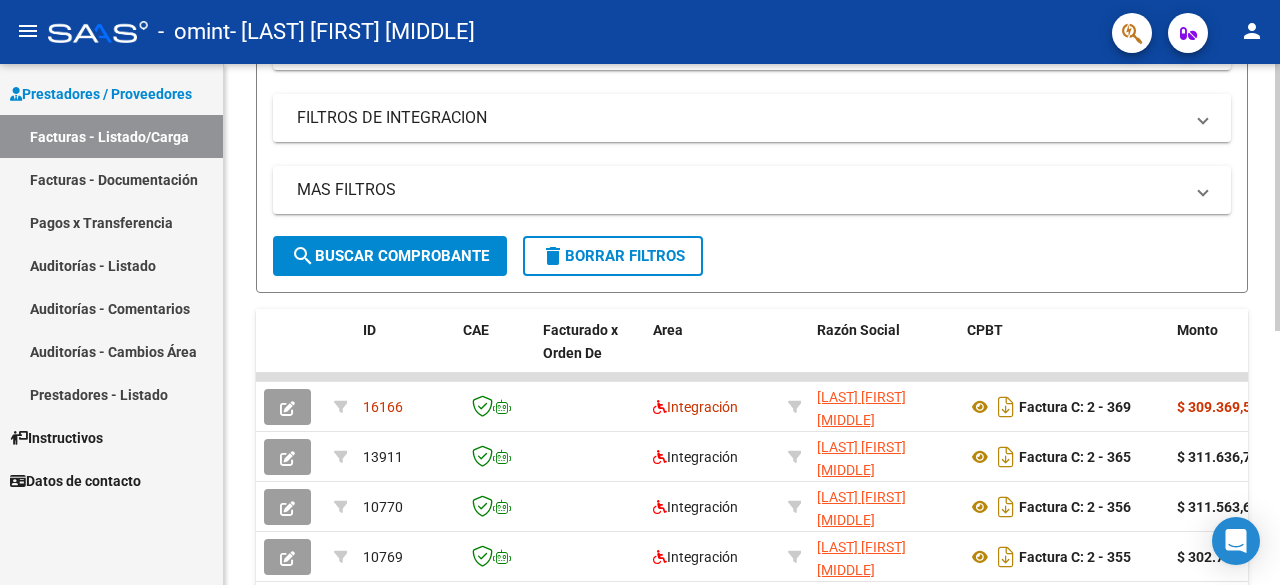 scroll, scrollTop: 400, scrollLeft: 0, axis: vertical 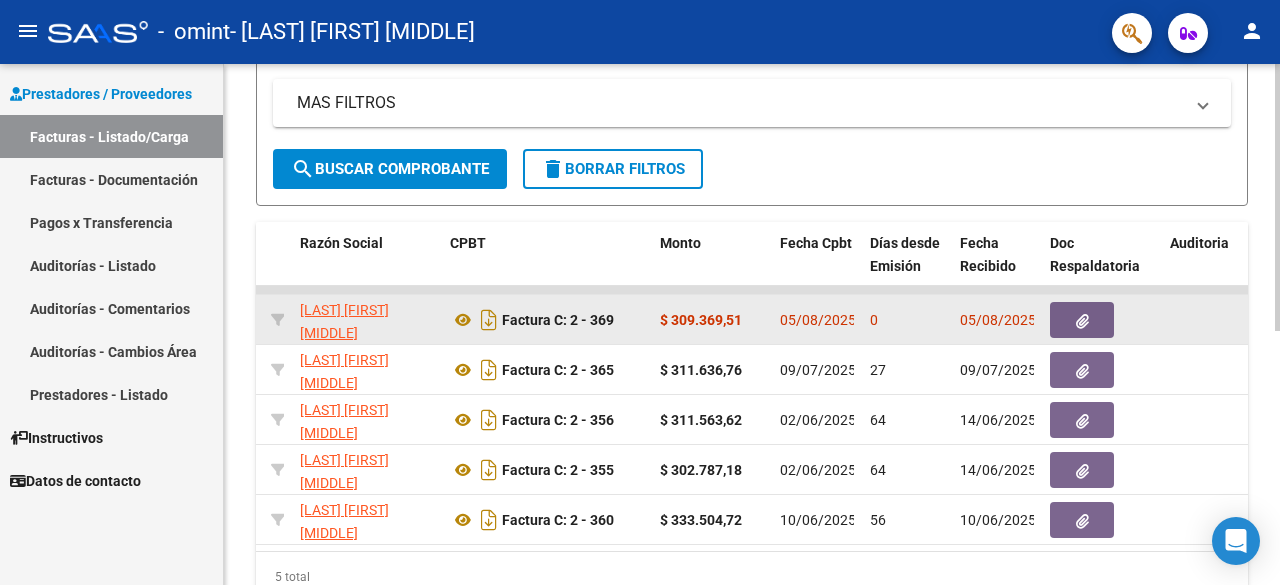 click 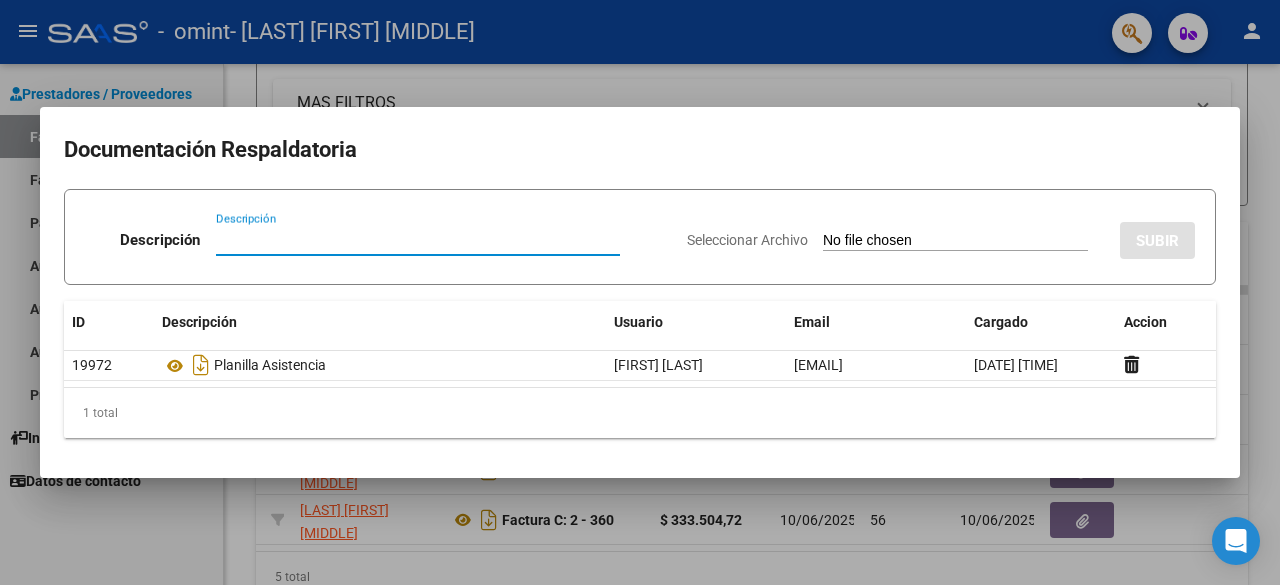 click at bounding box center [640, 292] 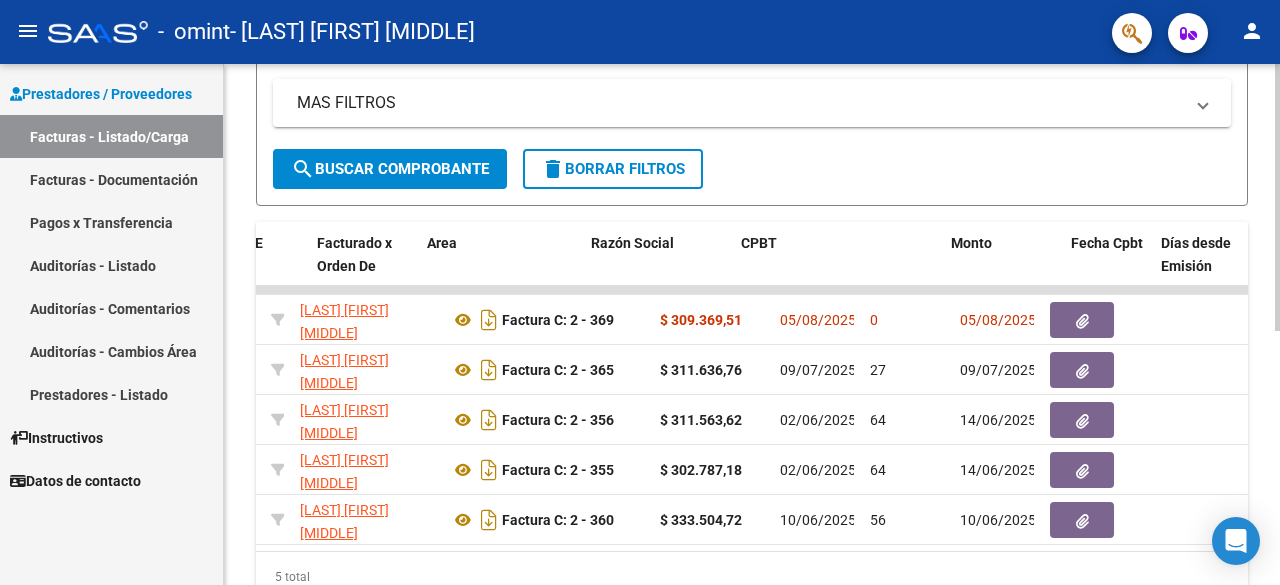 scroll, scrollTop: 0, scrollLeft: 0, axis: both 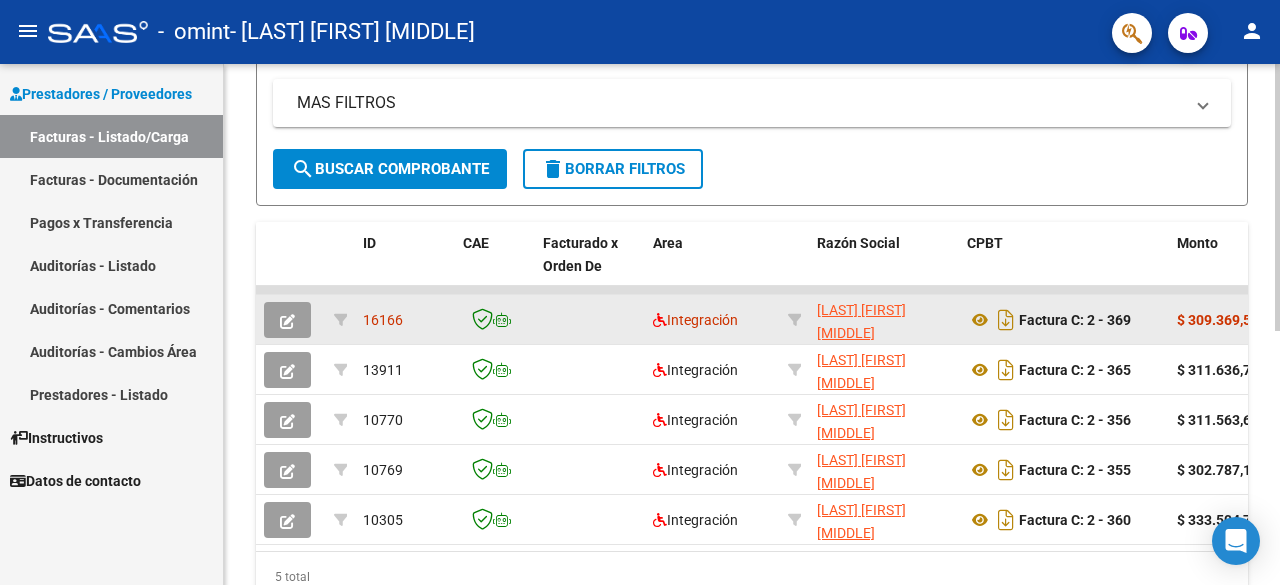 type 